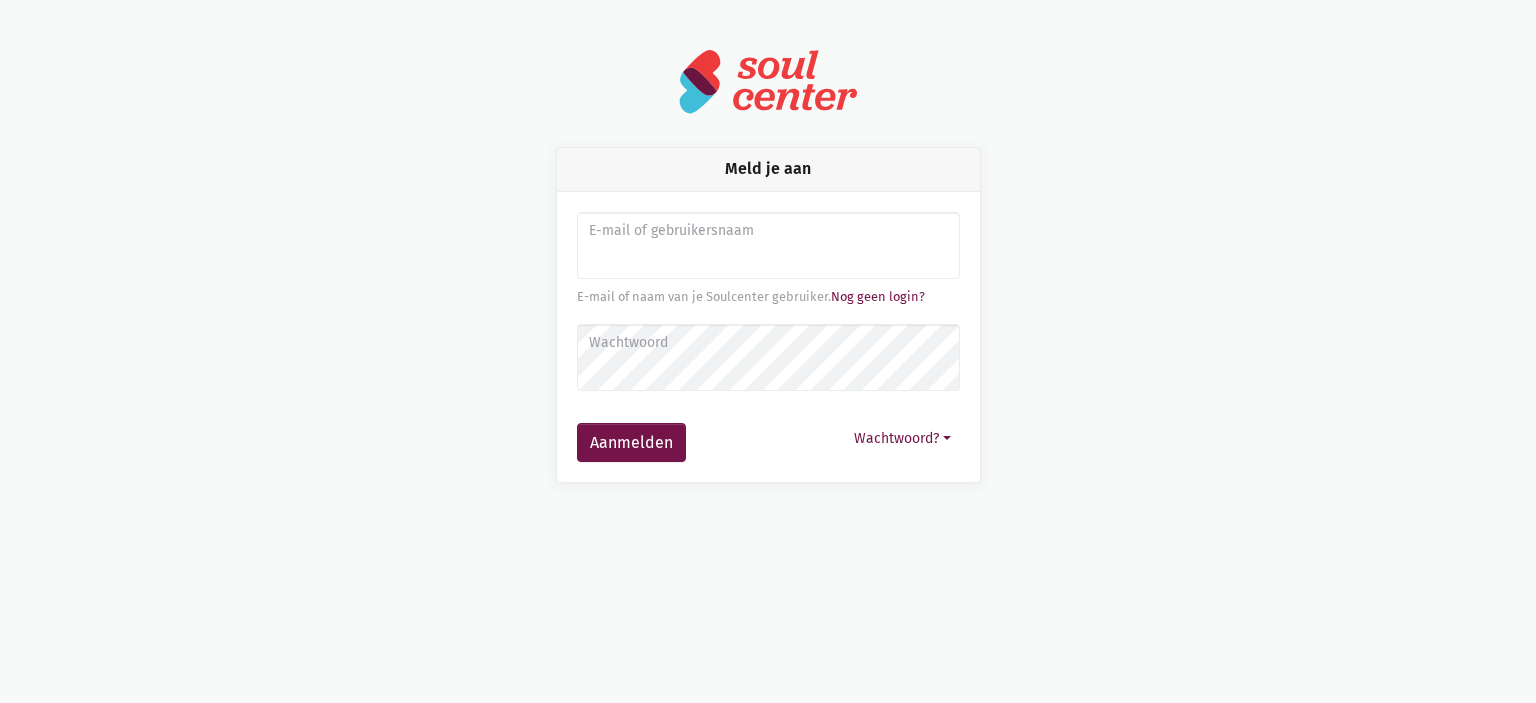 scroll, scrollTop: 0, scrollLeft: 0, axis: both 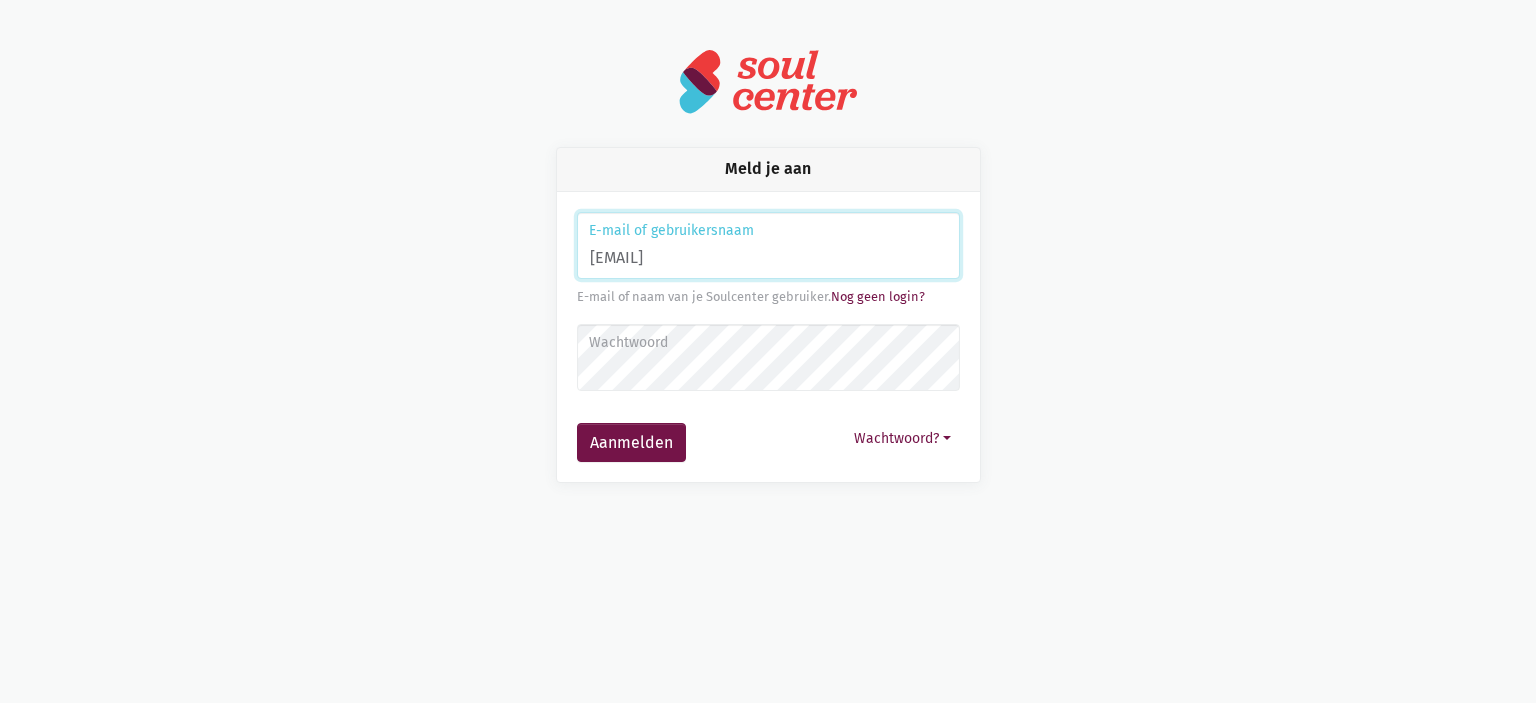type on "[EMAIL]" 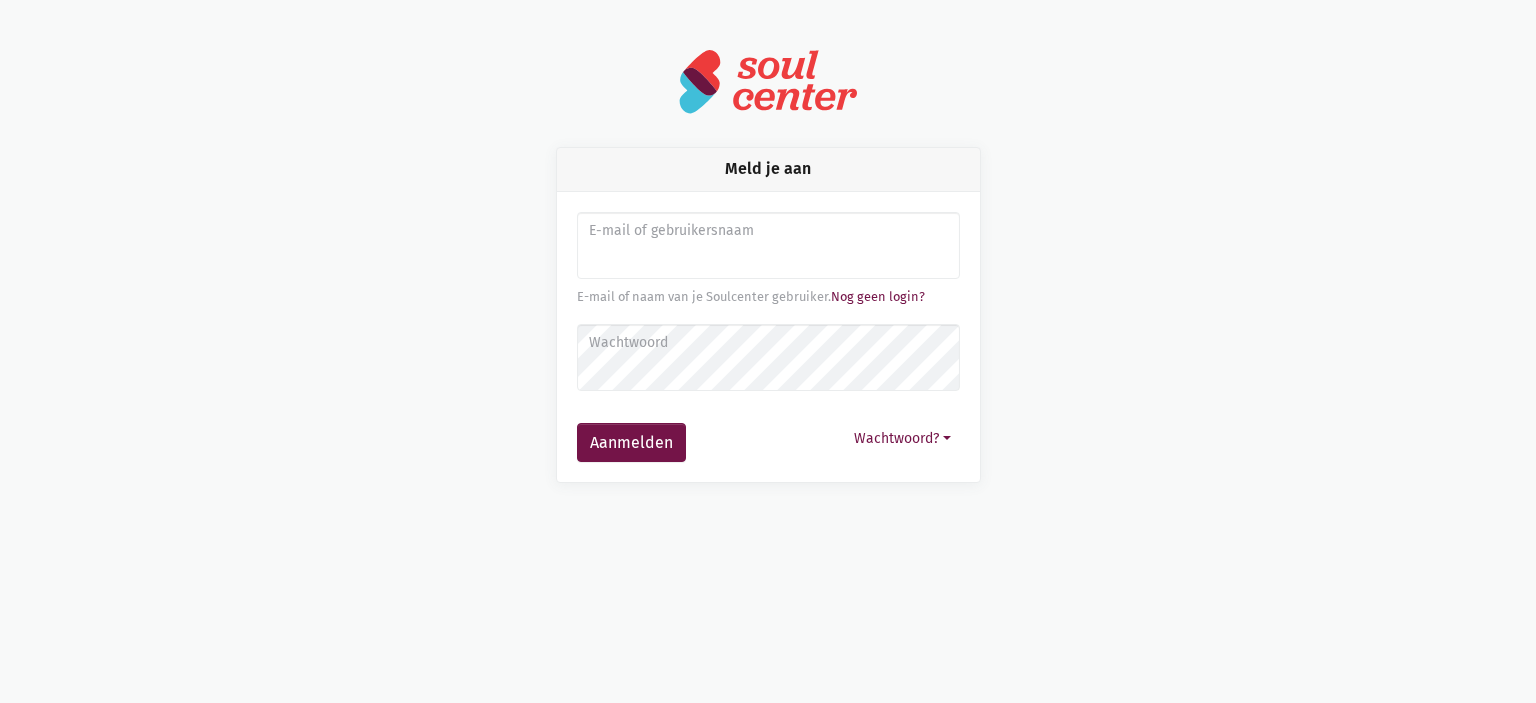 scroll, scrollTop: 0, scrollLeft: 0, axis: both 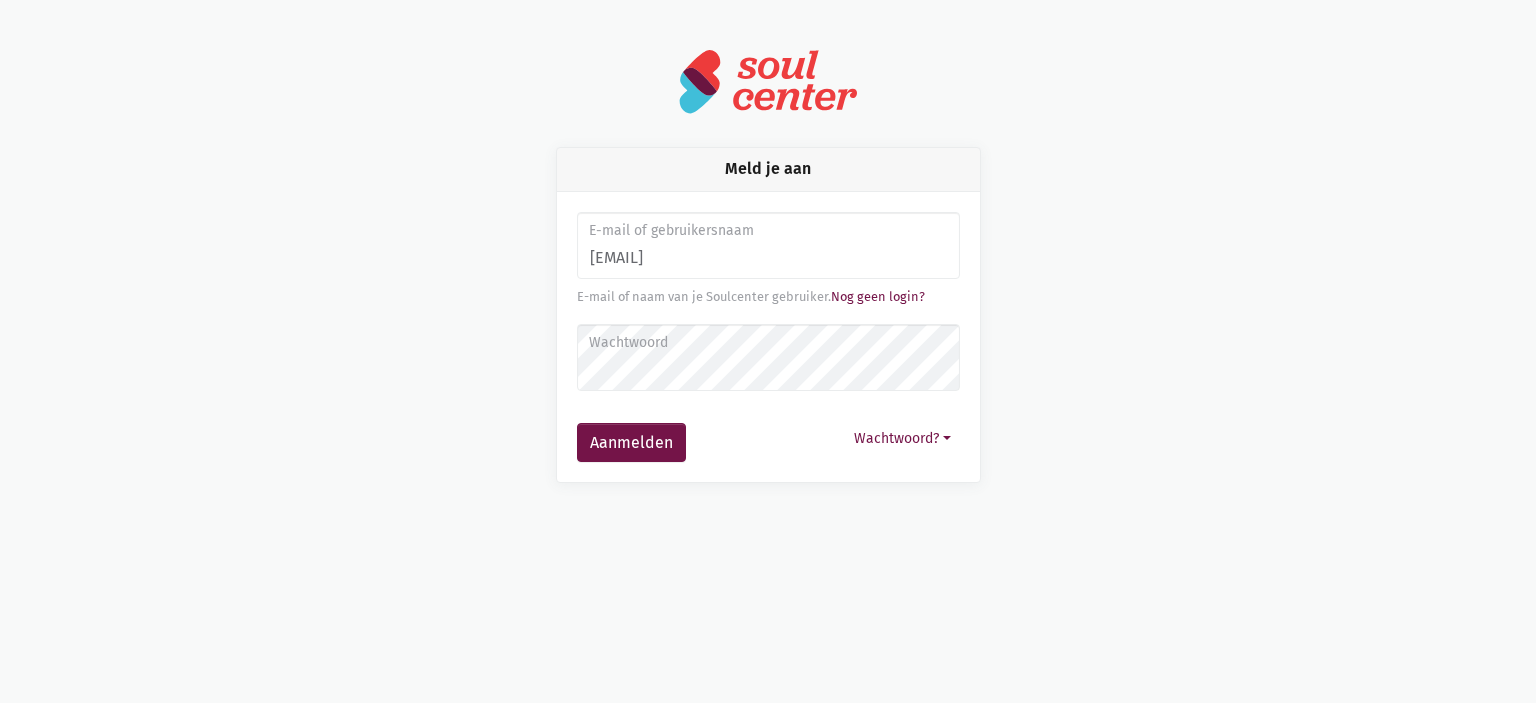 type on "[EMAIL]" 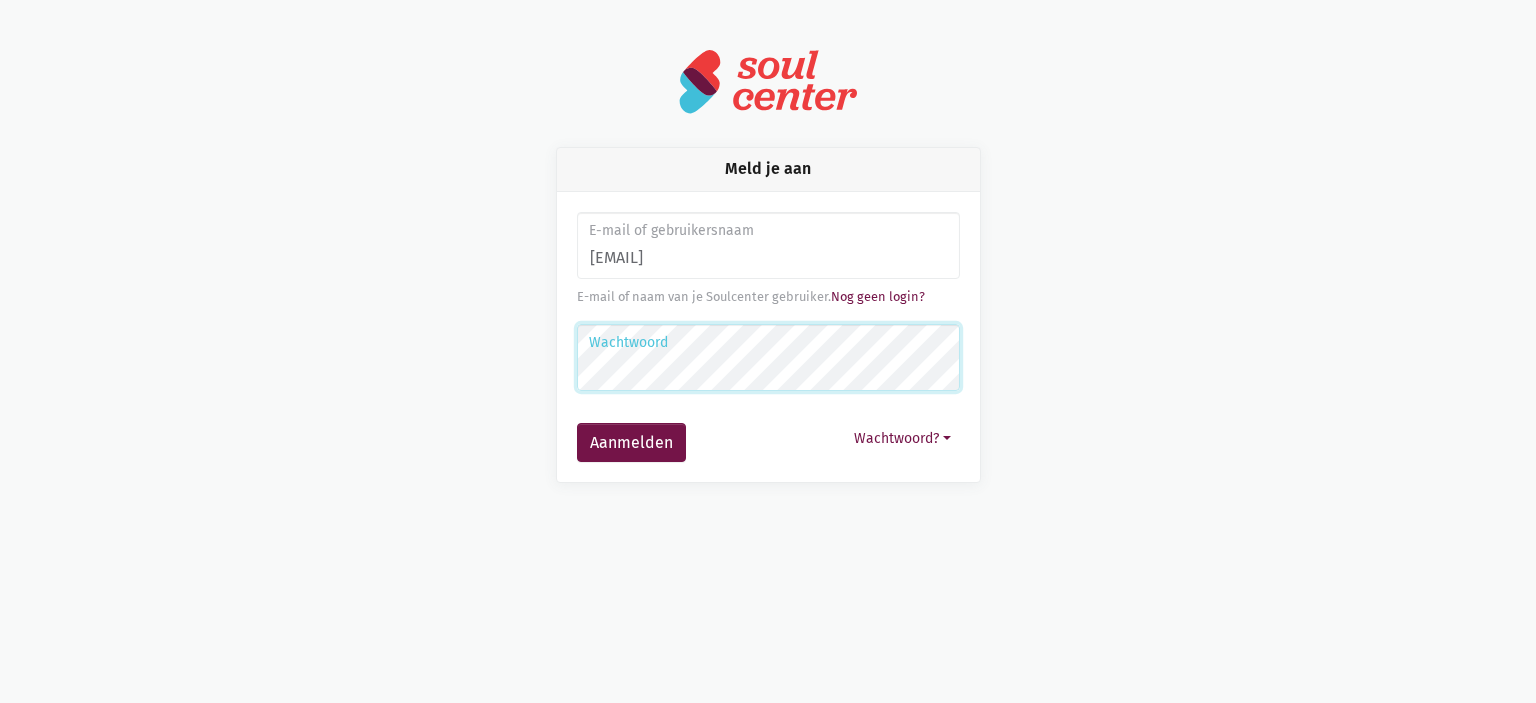 click on "Aanmelden" at bounding box center (631, 443) 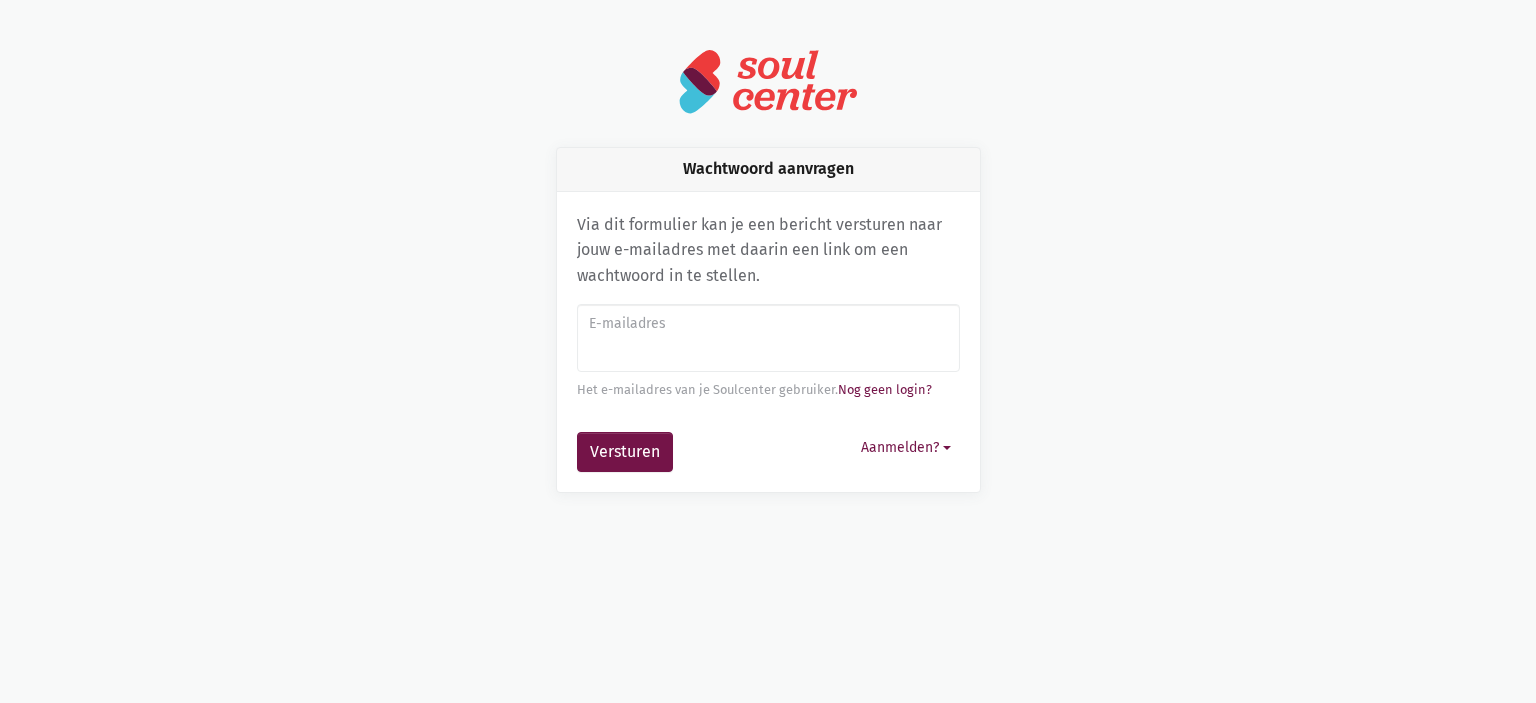 scroll, scrollTop: 0, scrollLeft: 0, axis: both 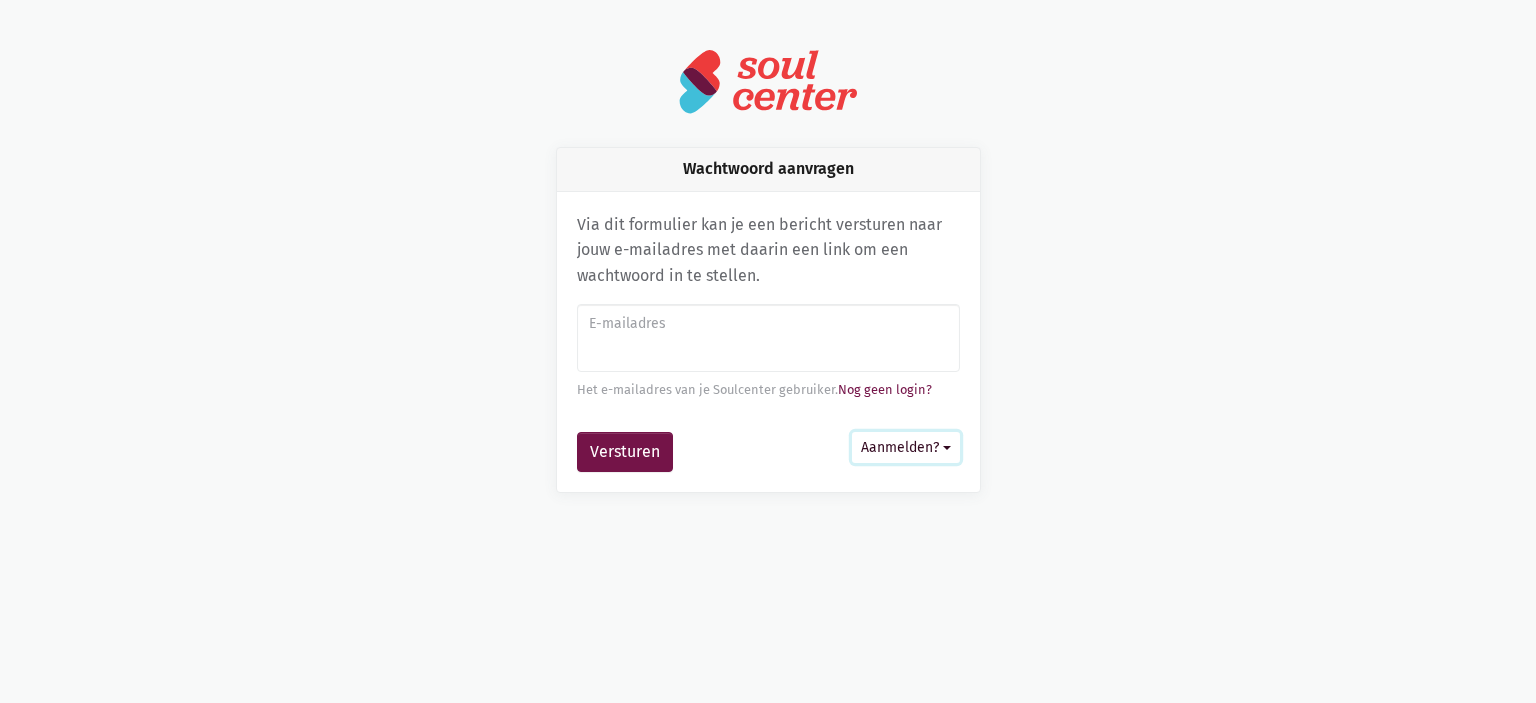 click on "Aanmelden?" at bounding box center [906, 447] 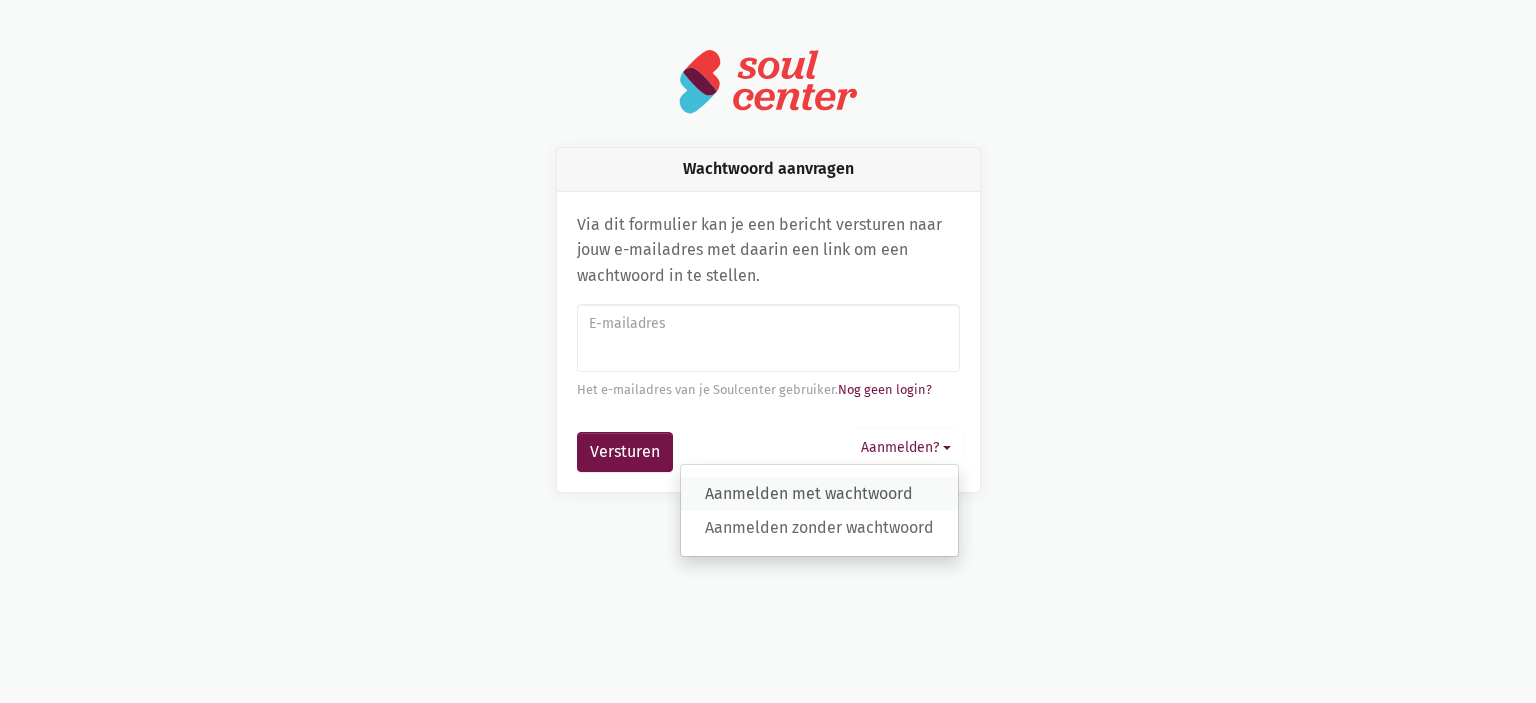 click on "Aanmelden met wachtwoord" at bounding box center [819, 494] 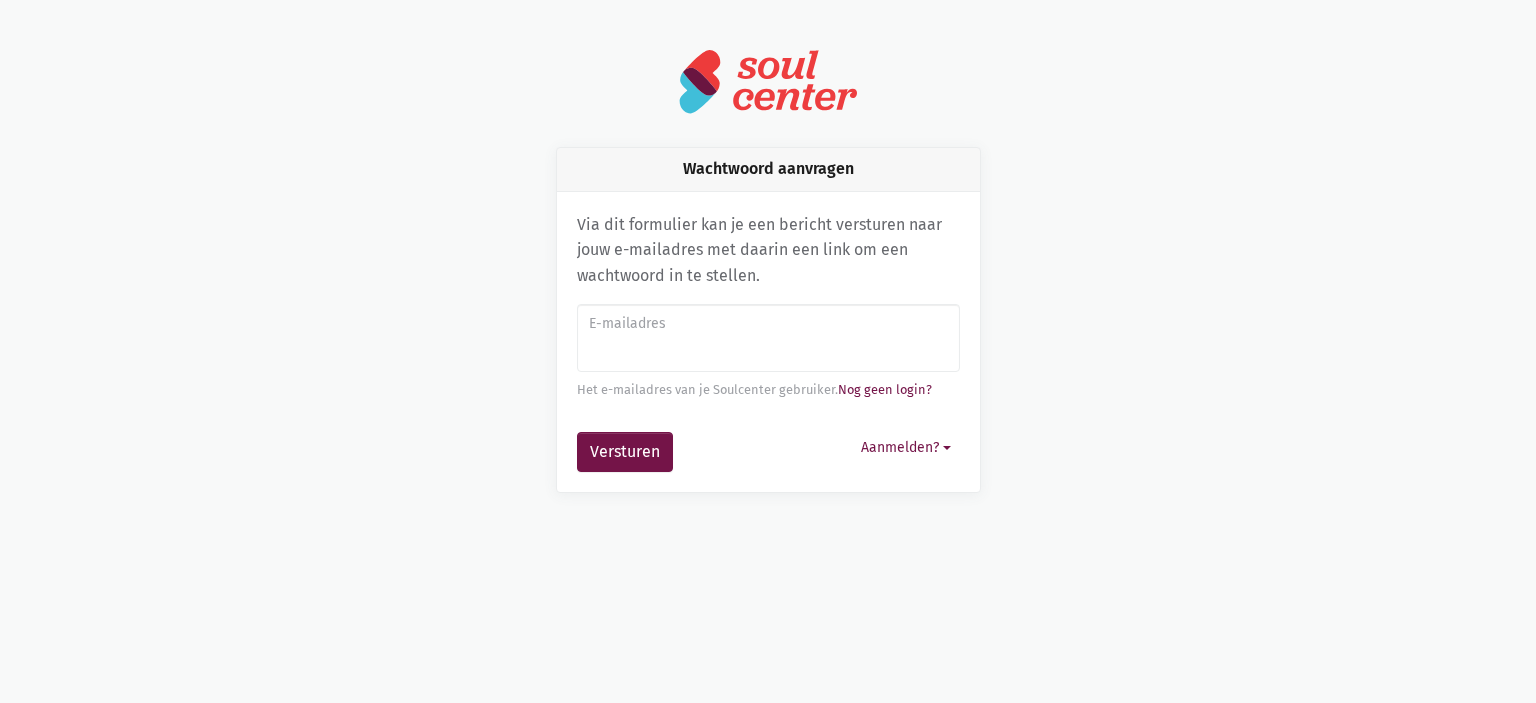 scroll, scrollTop: 0, scrollLeft: 0, axis: both 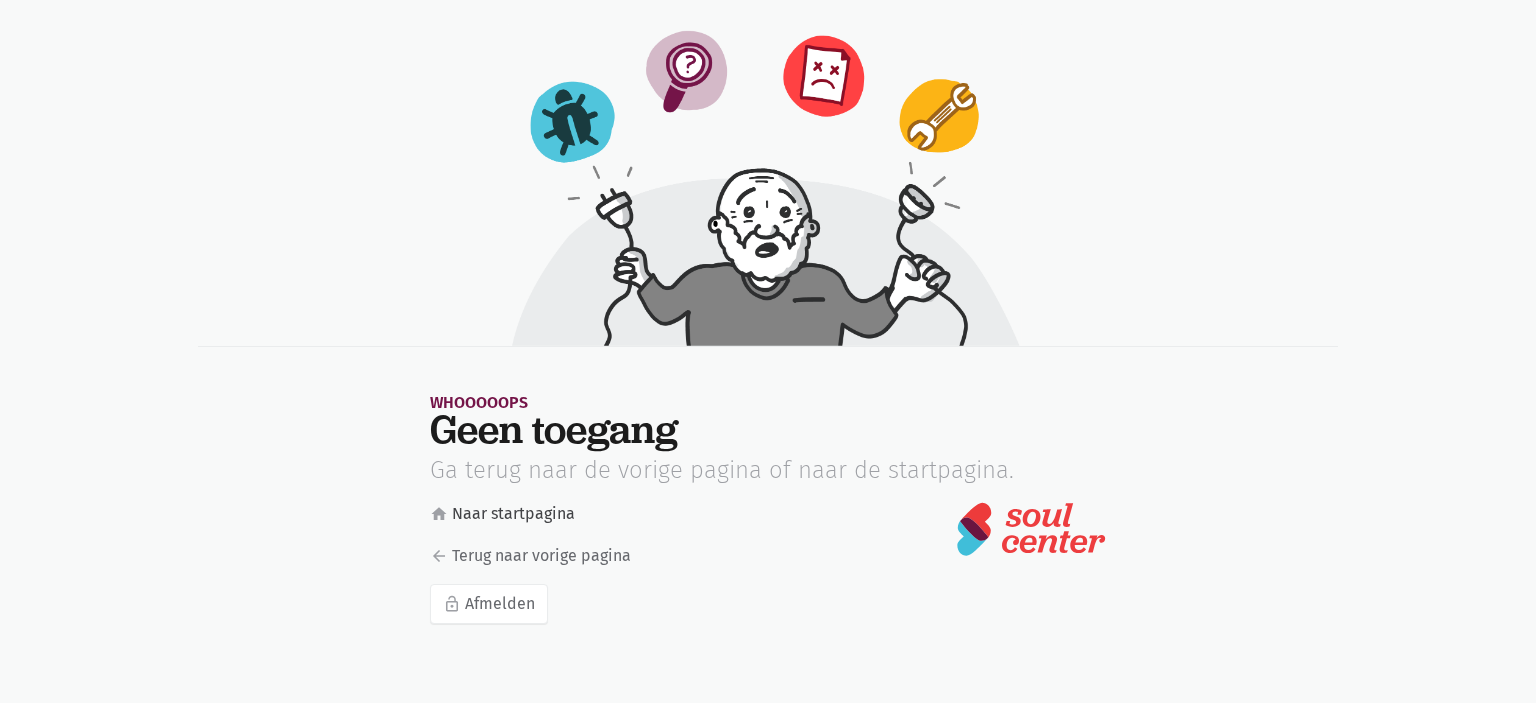 click on "home  Naar startpagina" at bounding box center [586, 514] 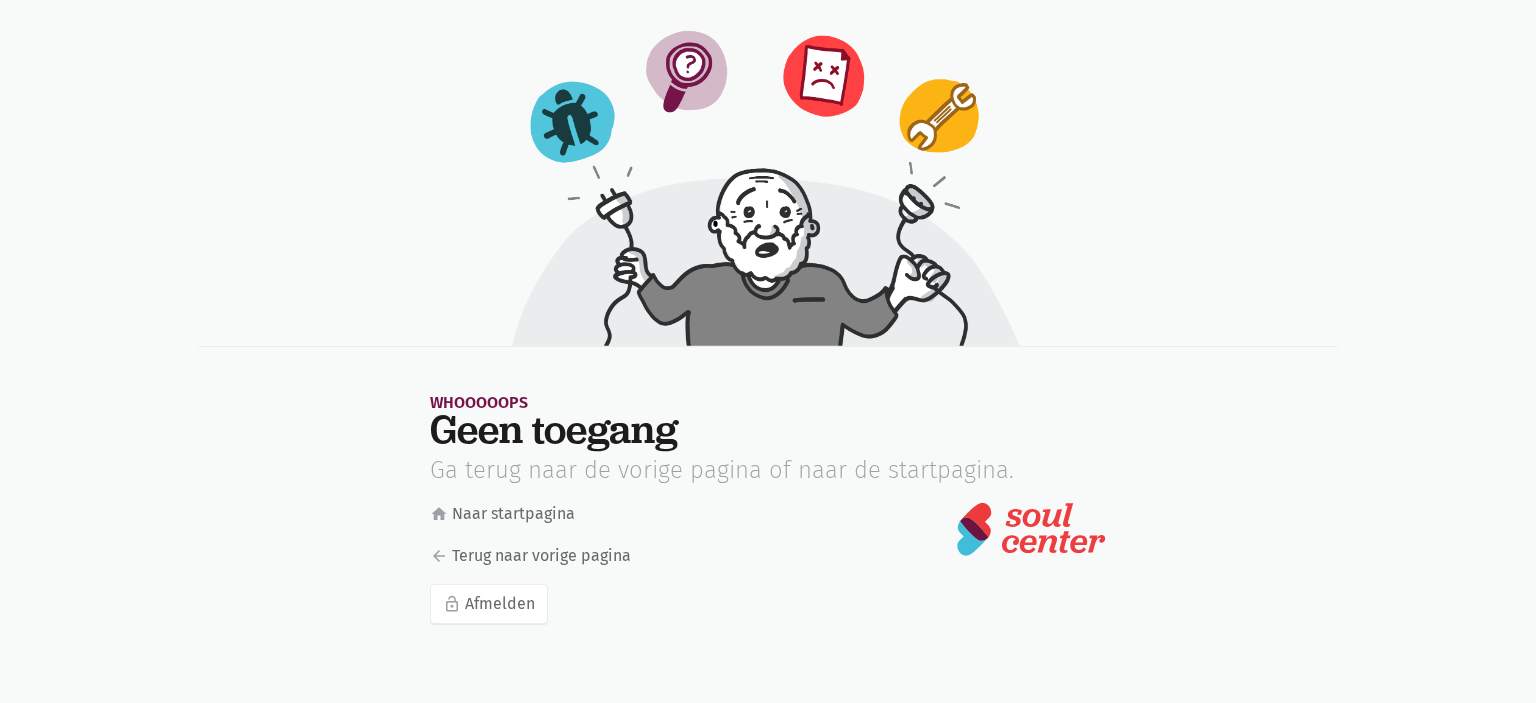 scroll, scrollTop: 0, scrollLeft: 0, axis: both 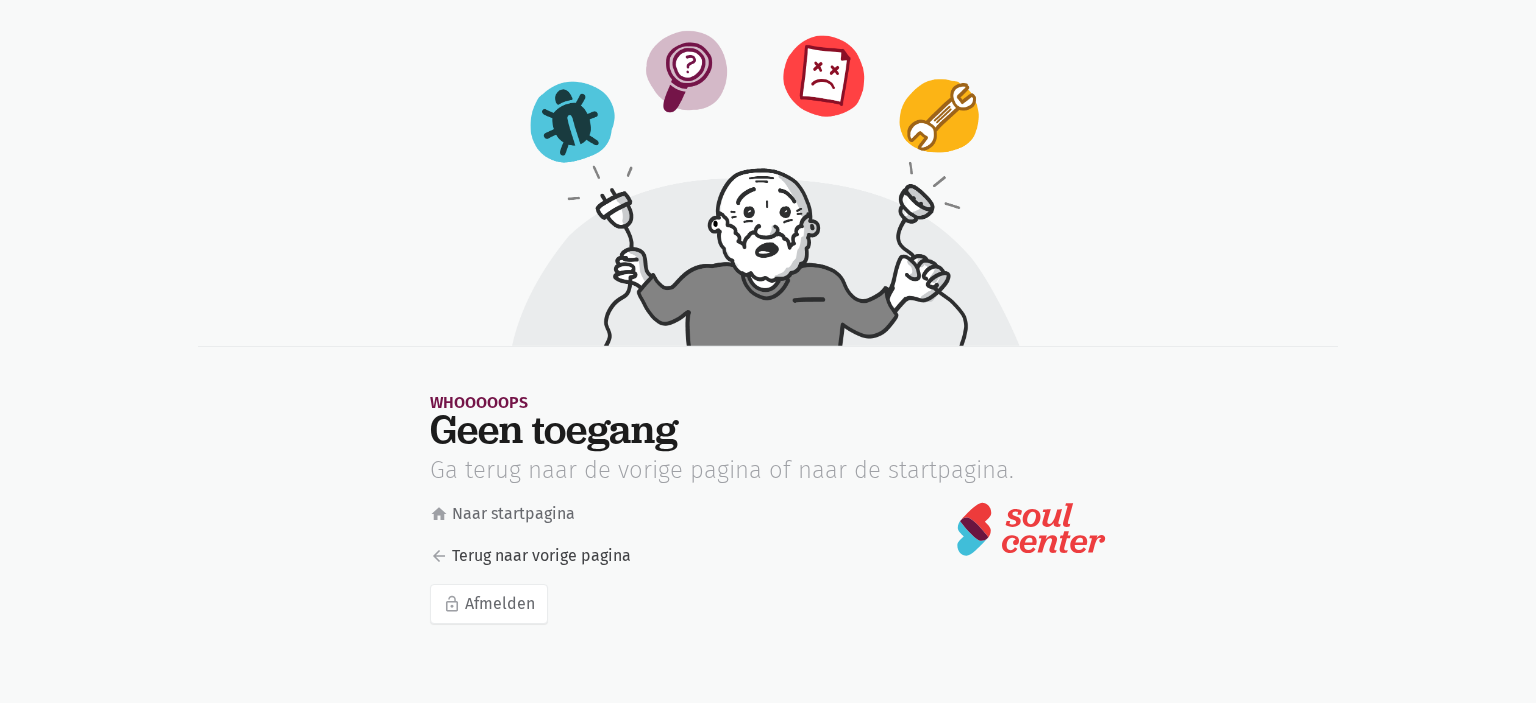 click on "arrow_back  Terug naar vorige pagina" at bounding box center (586, 556) 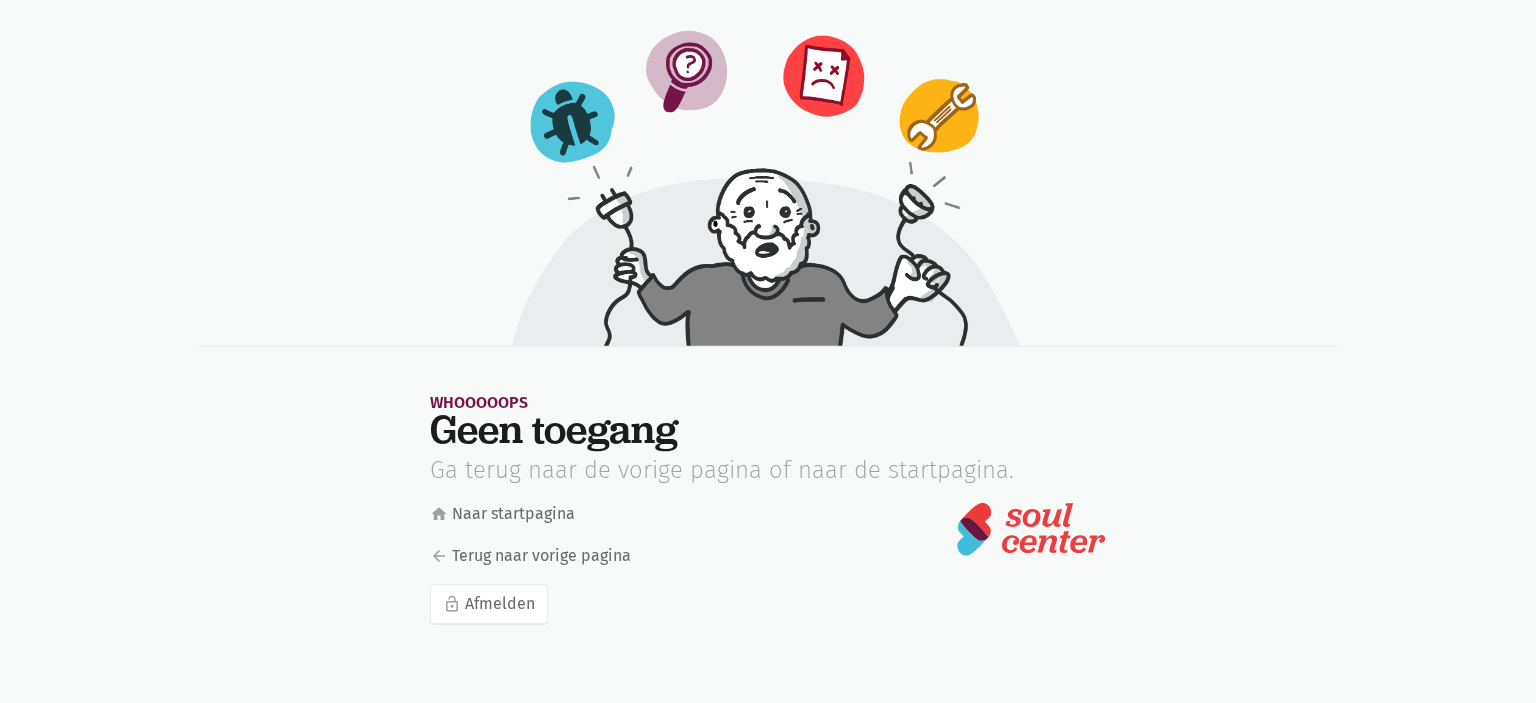 scroll, scrollTop: 0, scrollLeft: 0, axis: both 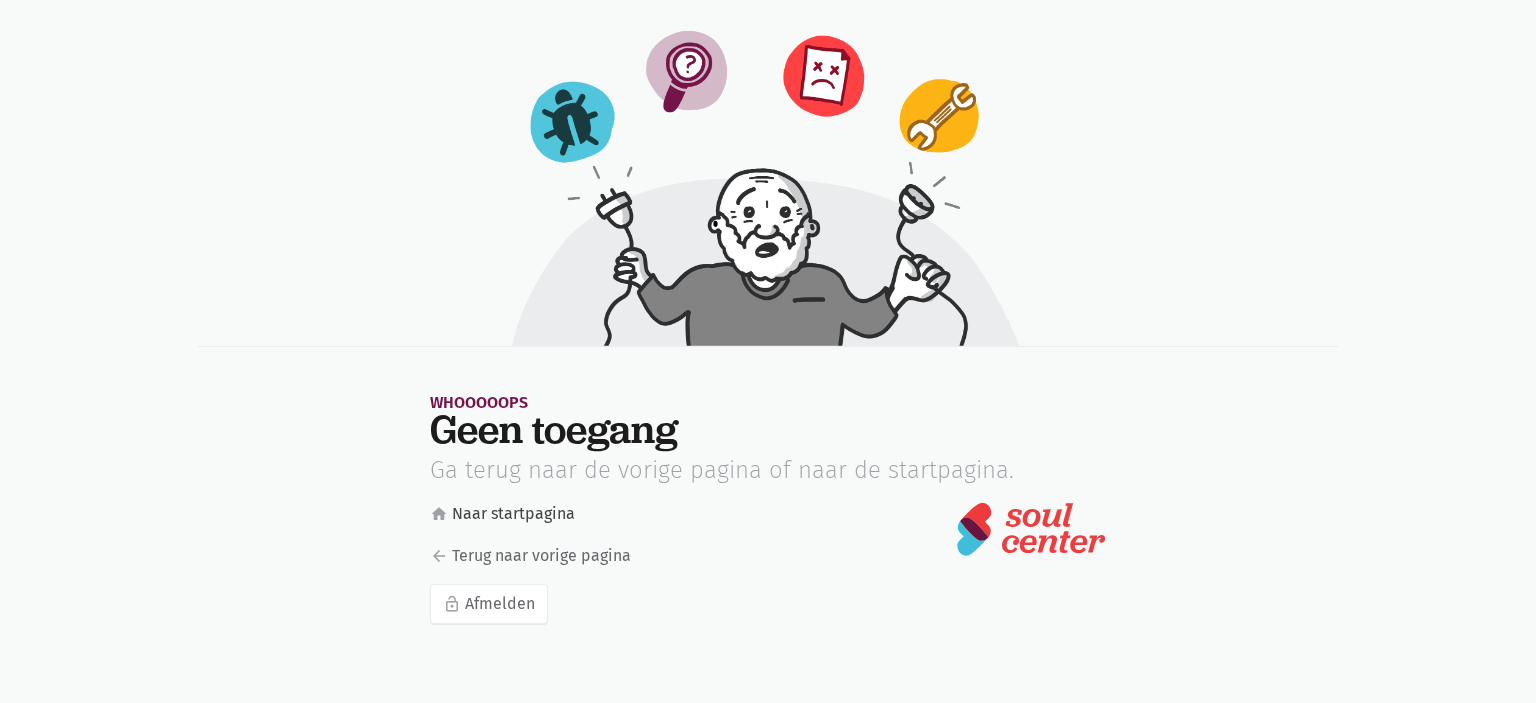 click on "home  Naar startpagina" at bounding box center [586, 514] 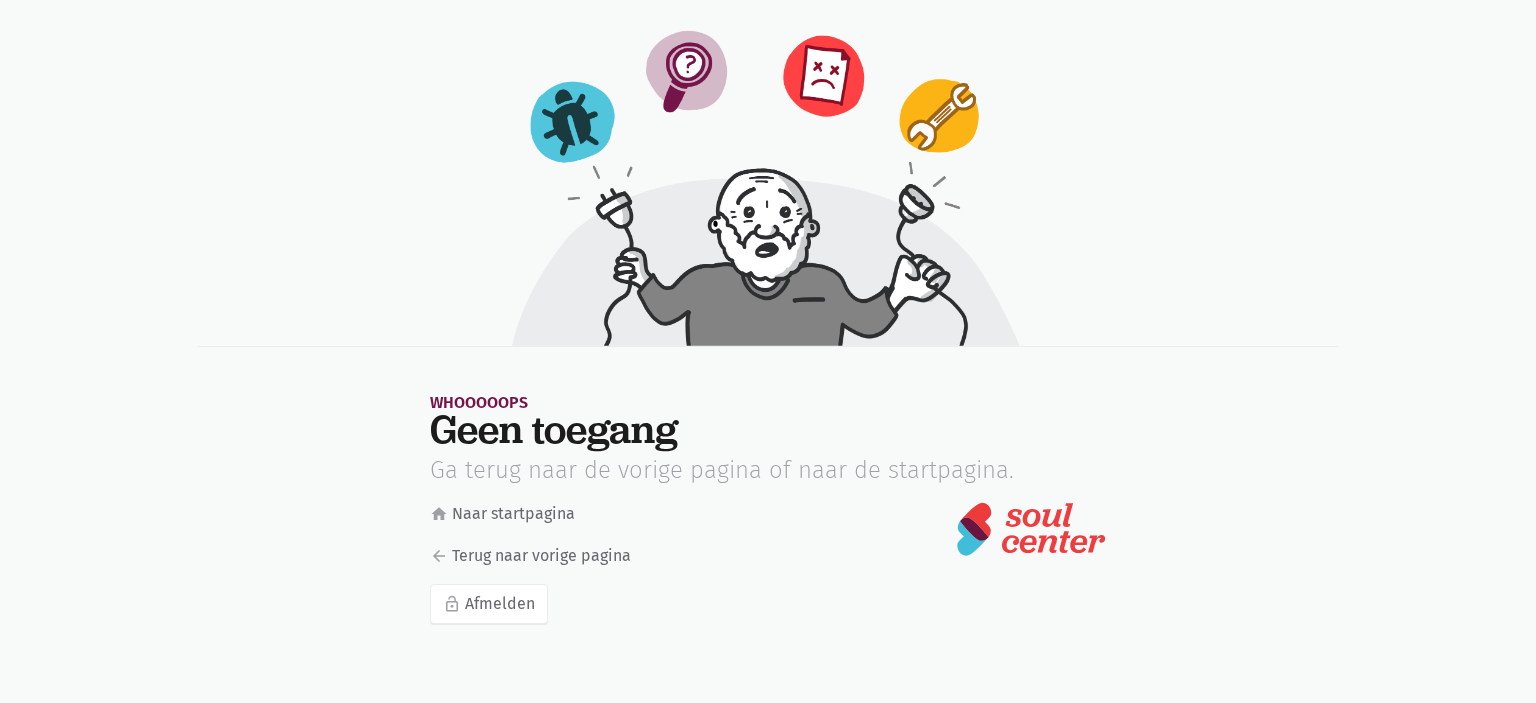 scroll, scrollTop: 0, scrollLeft: 0, axis: both 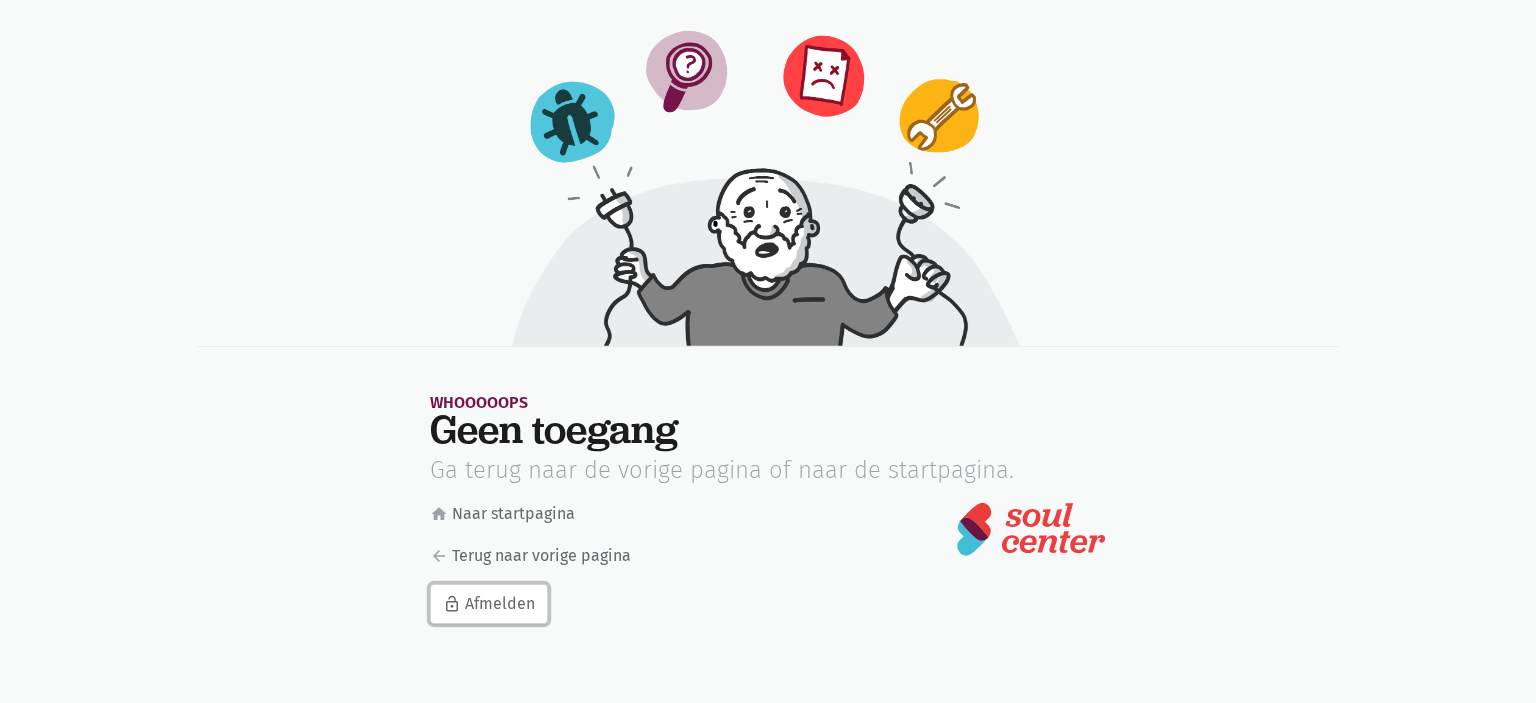 click on "lock_open  Afmelden" at bounding box center [489, 604] 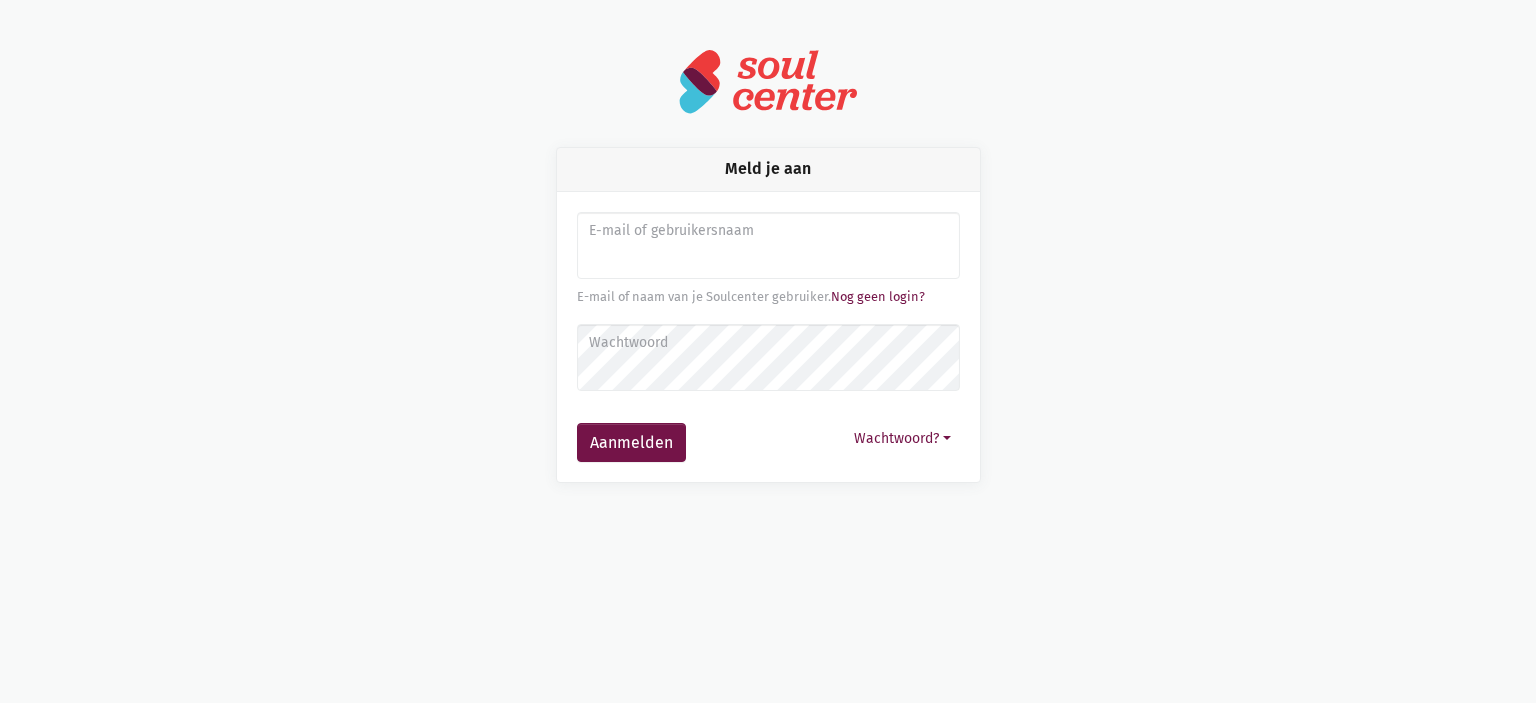 scroll, scrollTop: 0, scrollLeft: 0, axis: both 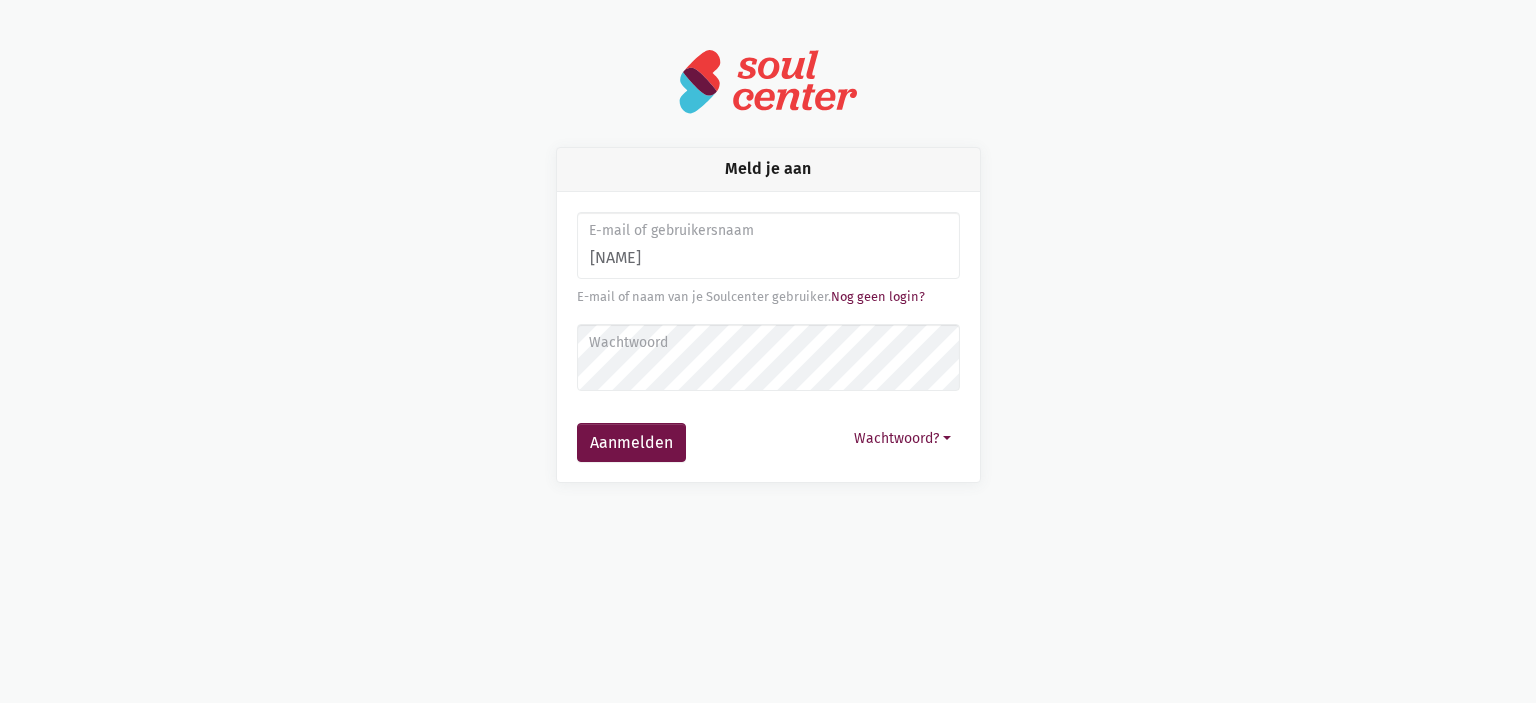 type on "[FIRST].[LAST]@[DOMAIN].[TLD]" 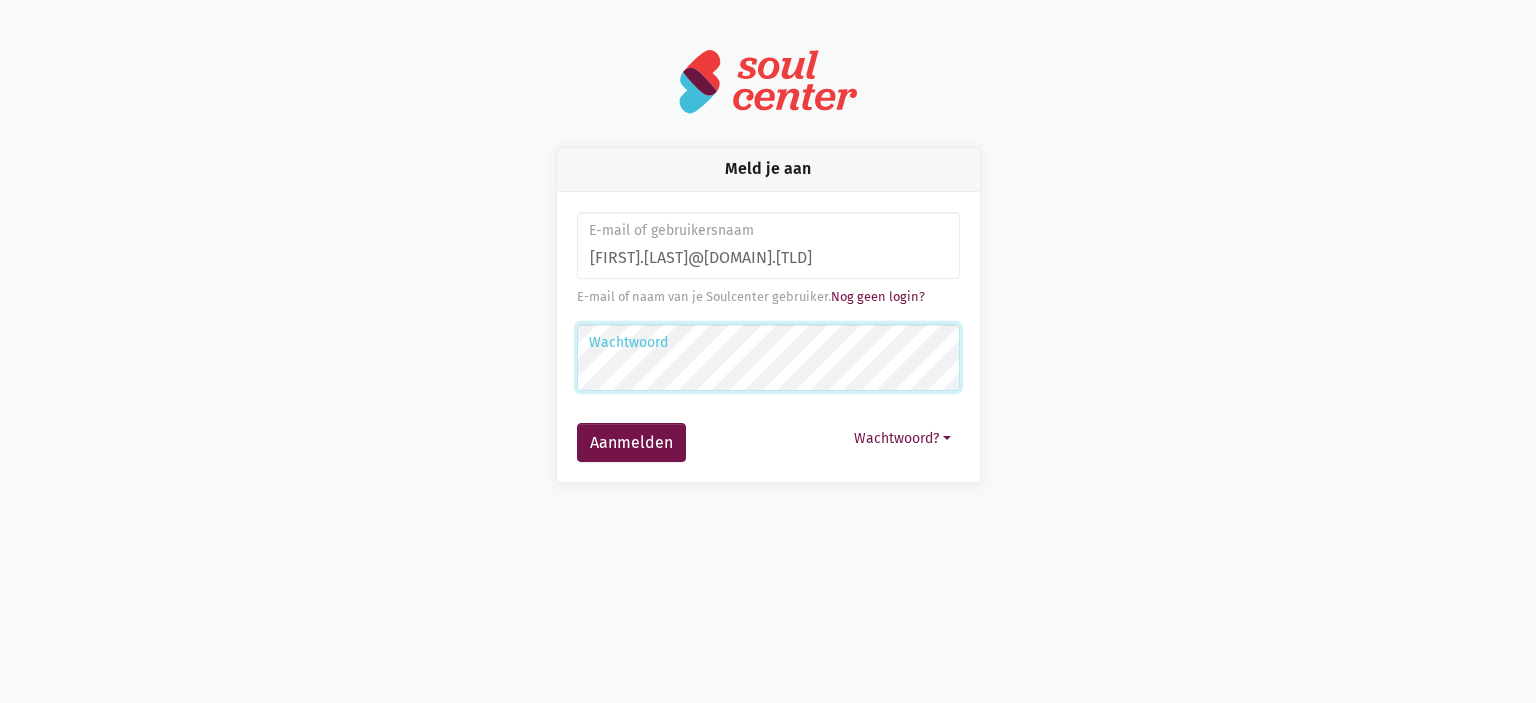 click on "Aanmelden" at bounding box center [631, 443] 